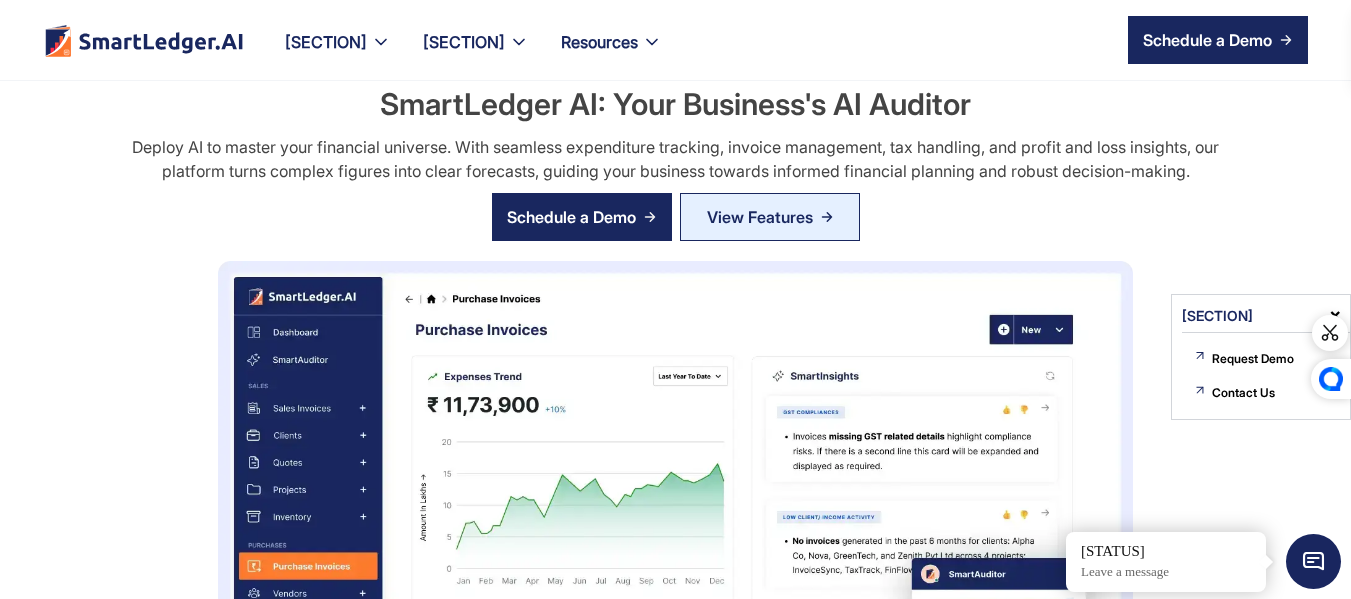 scroll, scrollTop: 0, scrollLeft: 0, axis: both 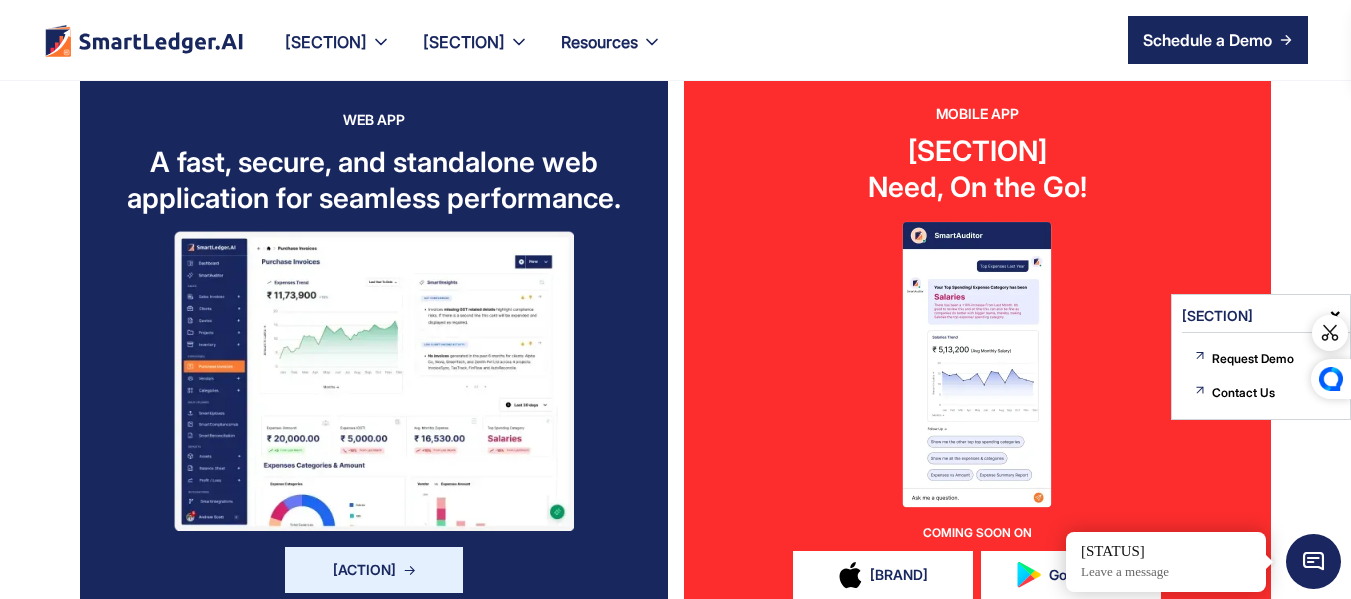 click at bounding box center (374, 381) 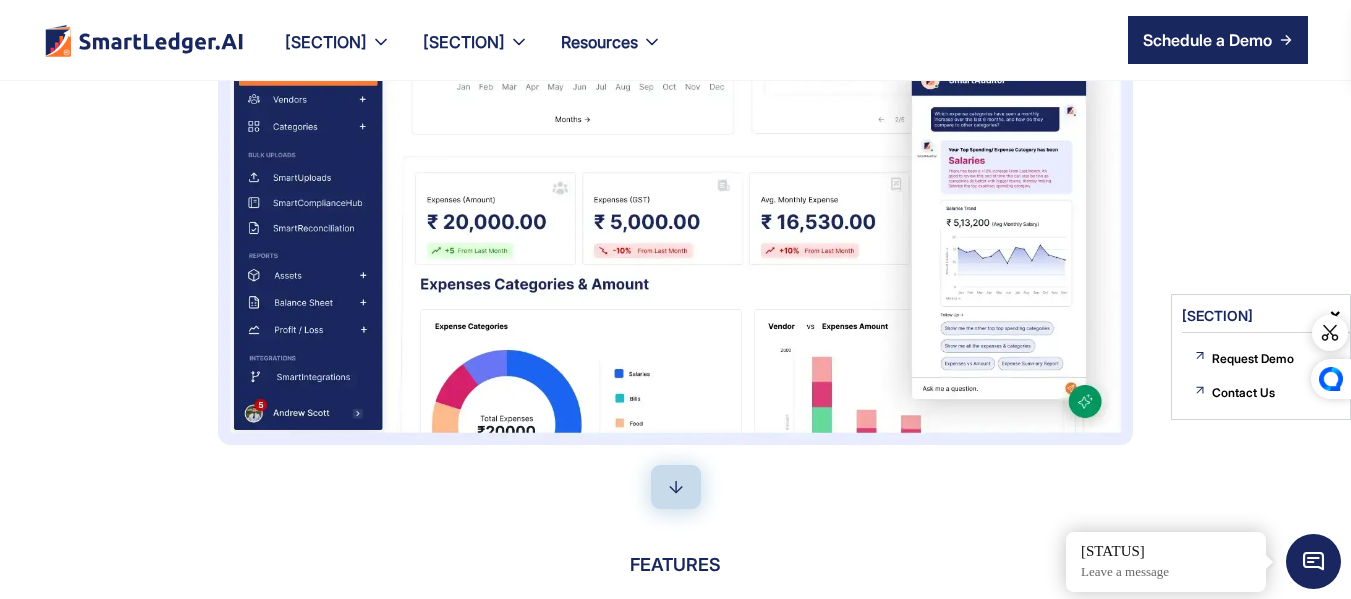 scroll, scrollTop: 0, scrollLeft: 0, axis: both 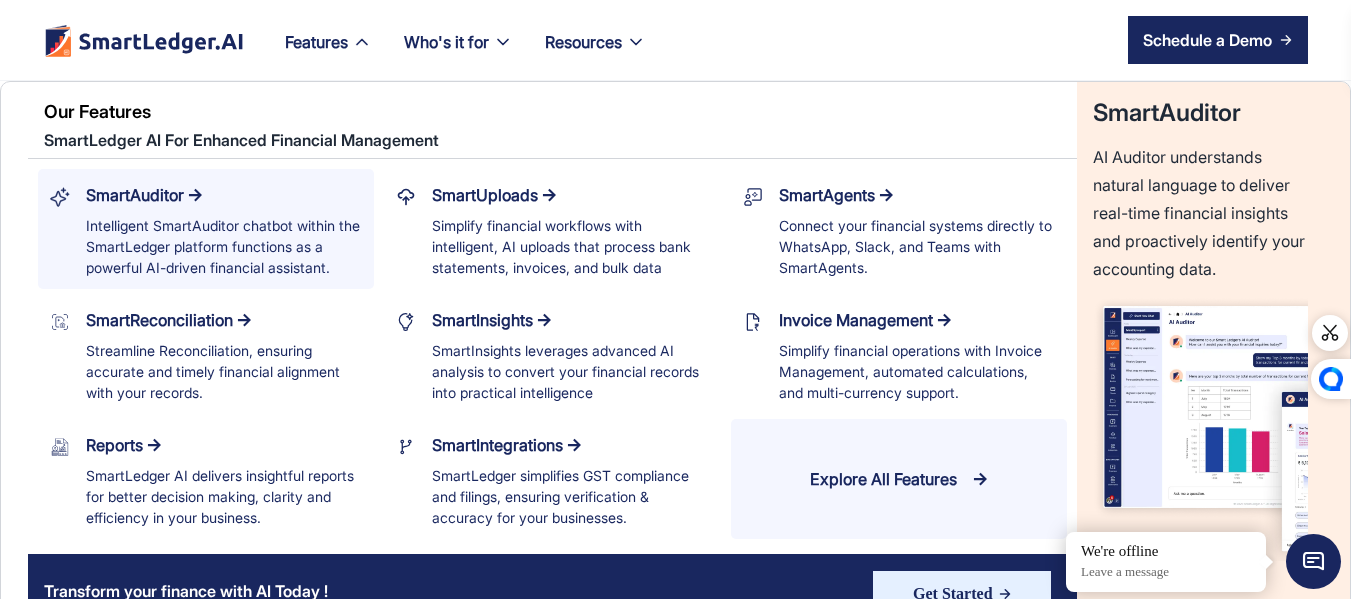 click at bounding box center (195, 195) 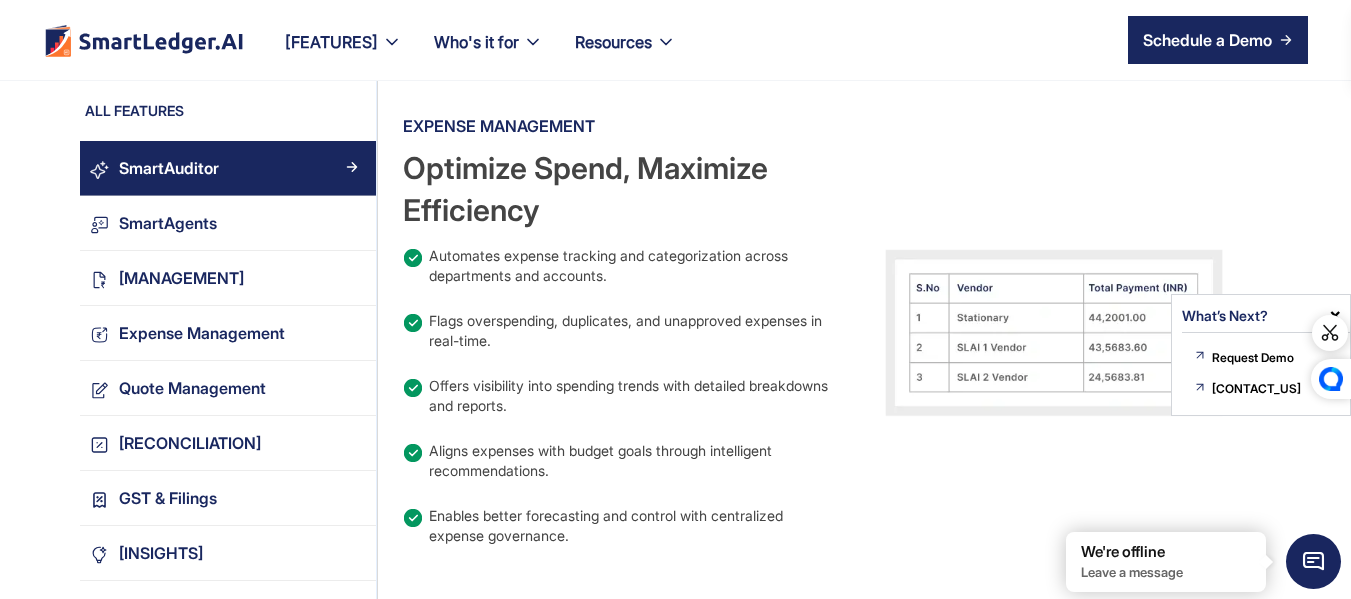 scroll, scrollTop: 2261, scrollLeft: 0, axis: vertical 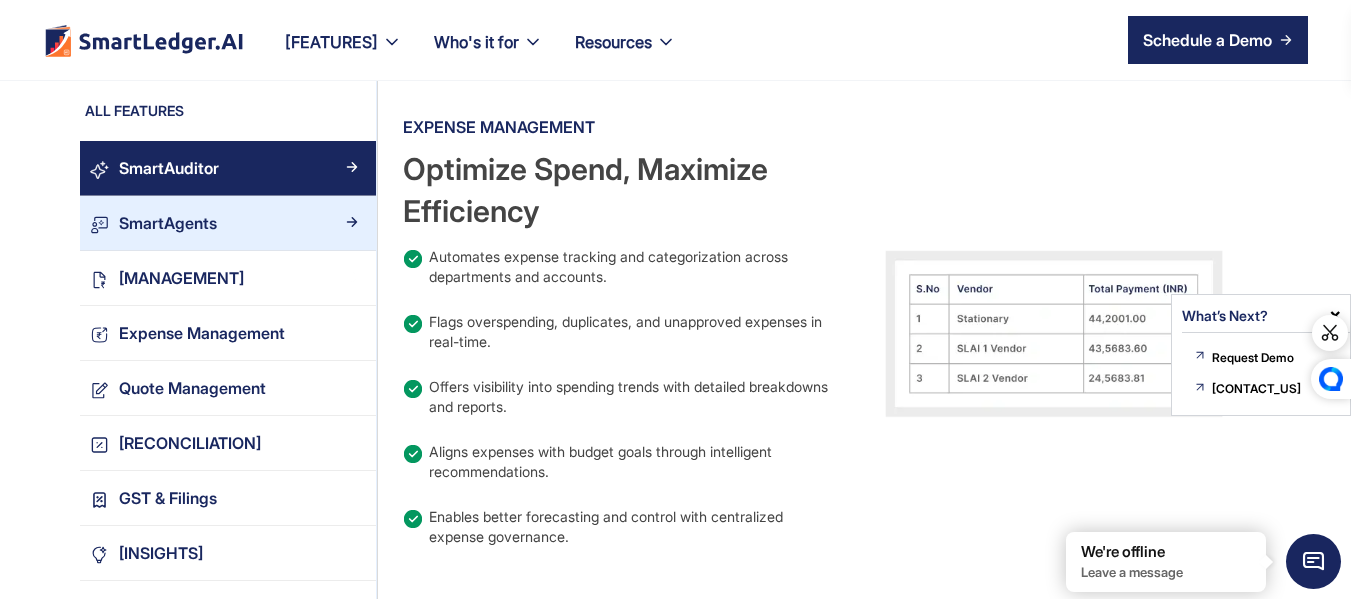 click on "SmartAgents" at bounding box center (228, 223) 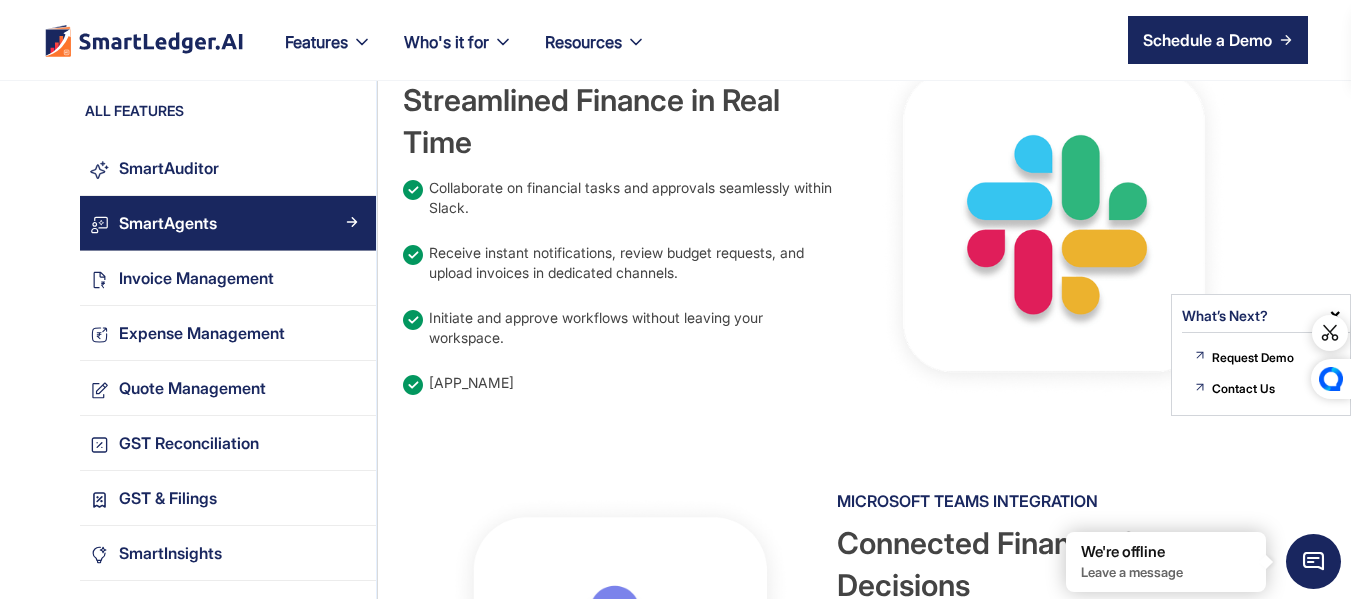 scroll, scrollTop: 1203, scrollLeft: 0, axis: vertical 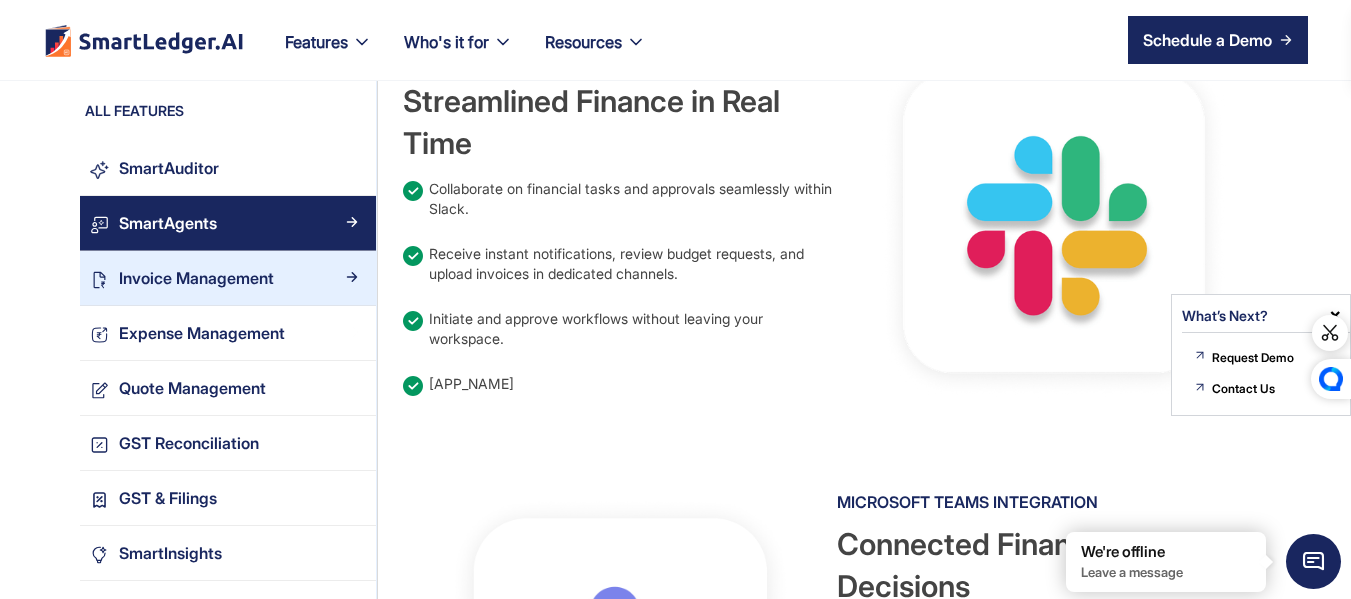 click on "Invoice Management" at bounding box center (237, 278) 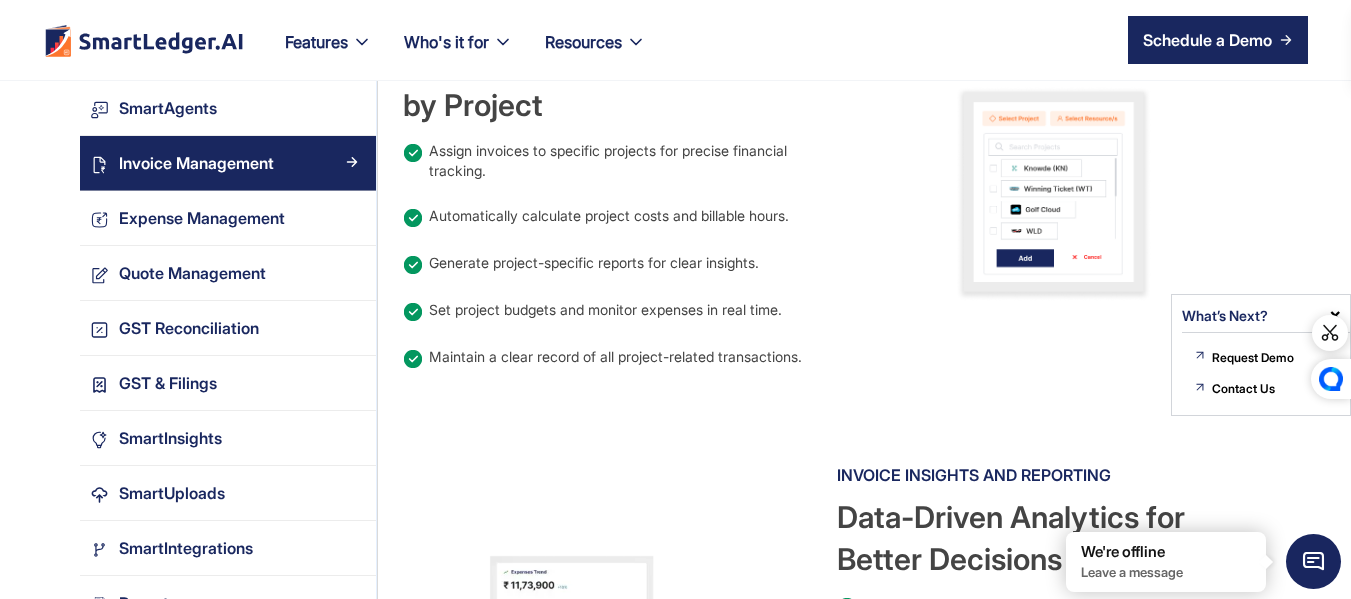 scroll, scrollTop: 2161, scrollLeft: 0, axis: vertical 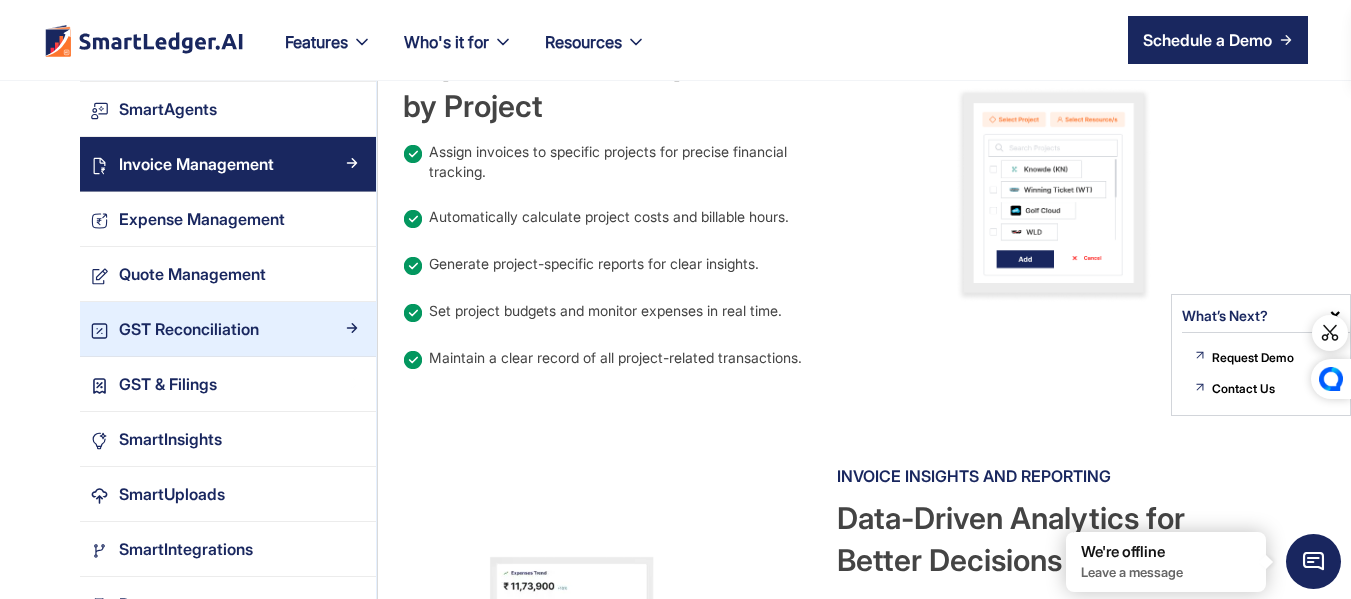 click on "GST Reconciliation" at bounding box center (237, 329) 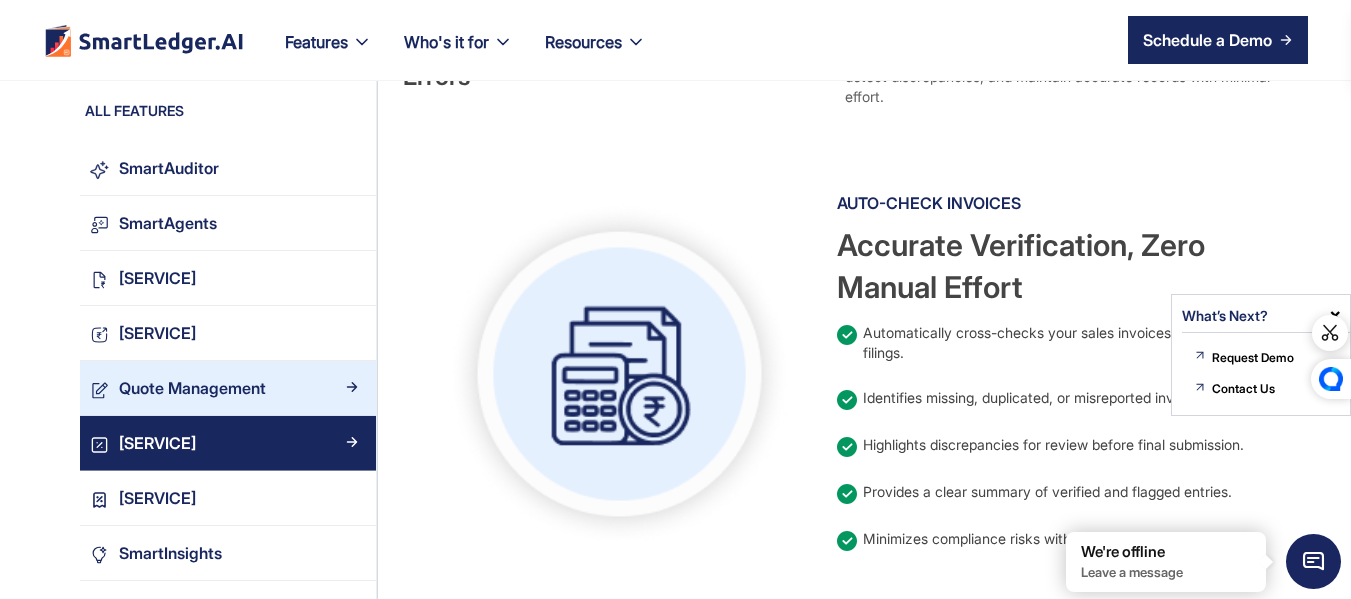 scroll, scrollTop: 619, scrollLeft: 0, axis: vertical 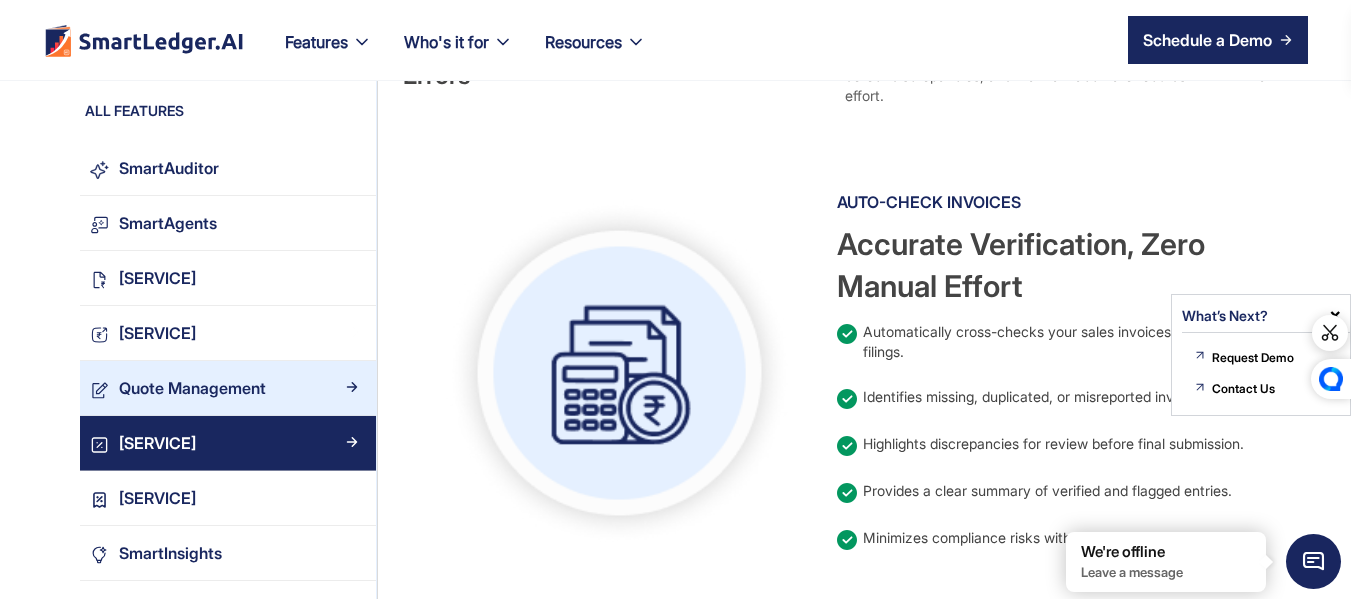 click on "Quote Management" at bounding box center [237, 388] 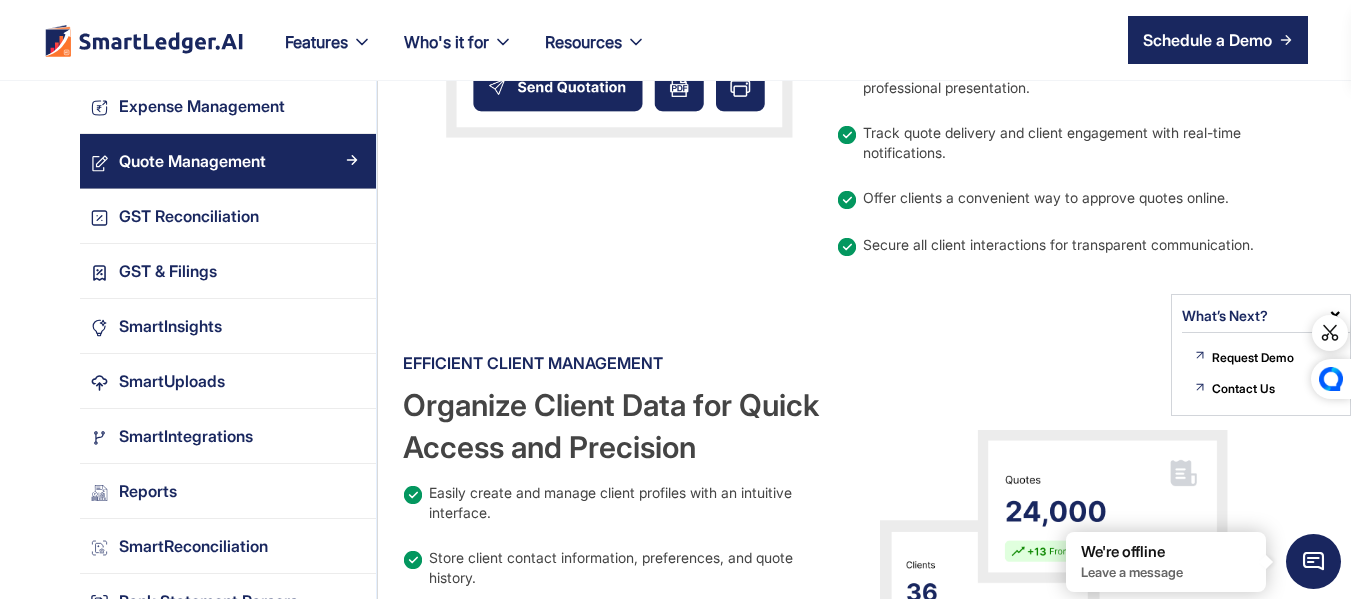 scroll, scrollTop: 1866, scrollLeft: 0, axis: vertical 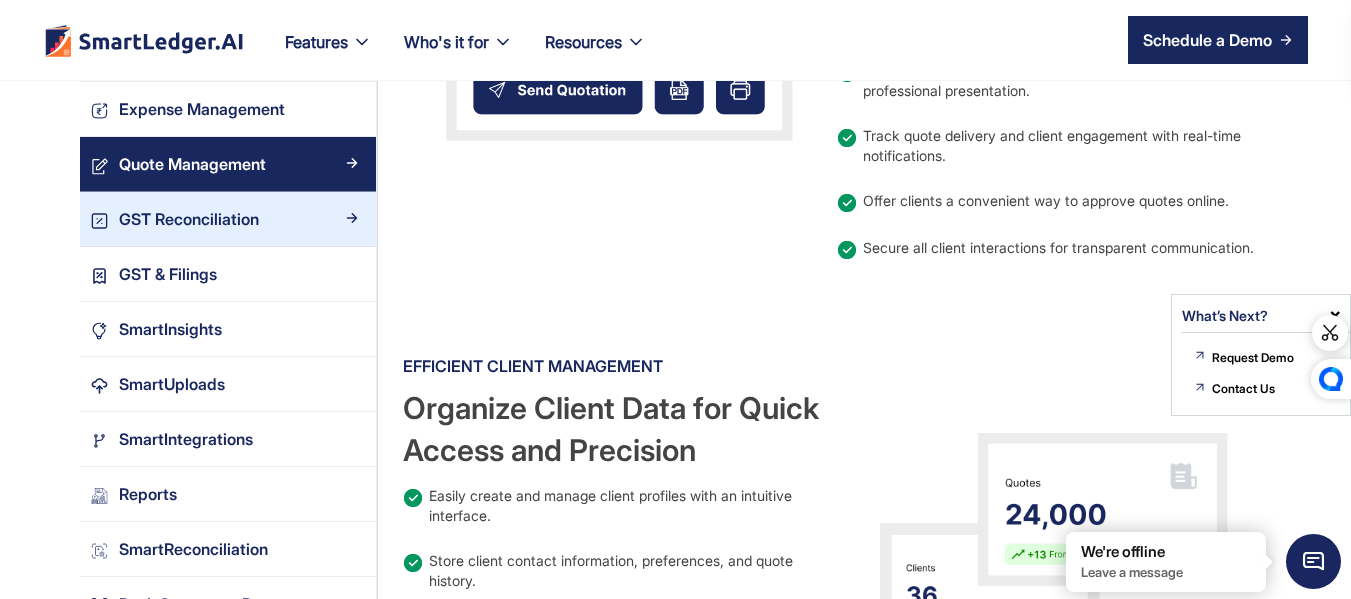click on "GST Reconciliation" at bounding box center [189, 219] 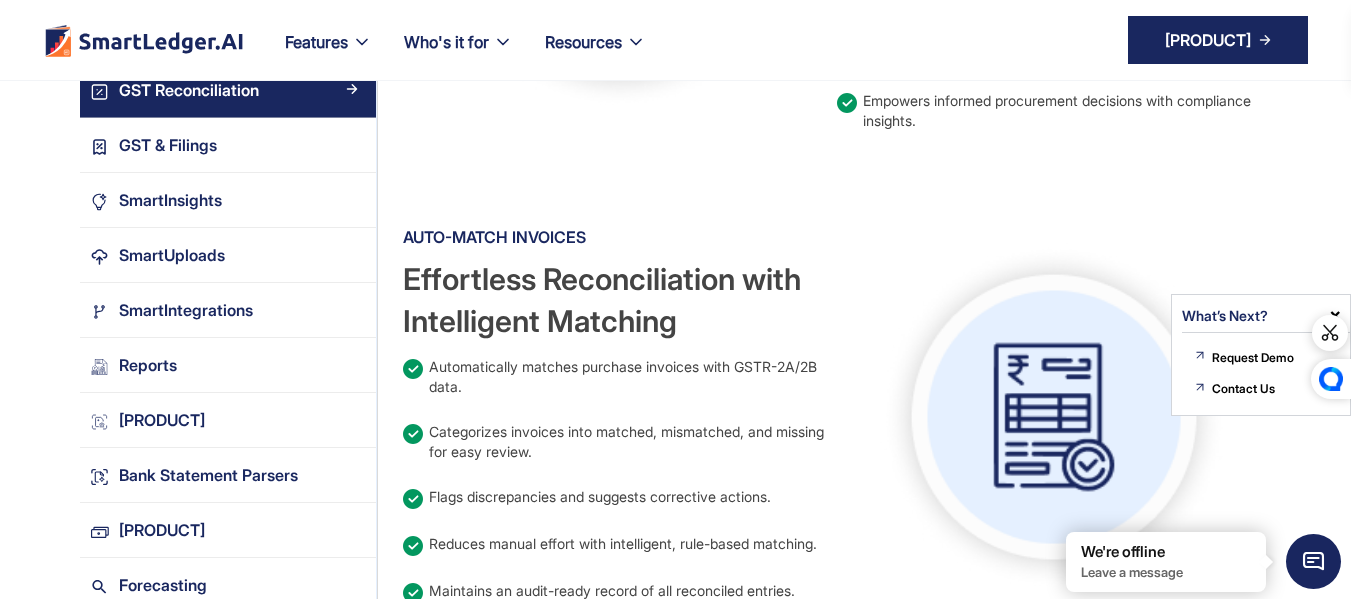 scroll, scrollTop: 2037, scrollLeft: 0, axis: vertical 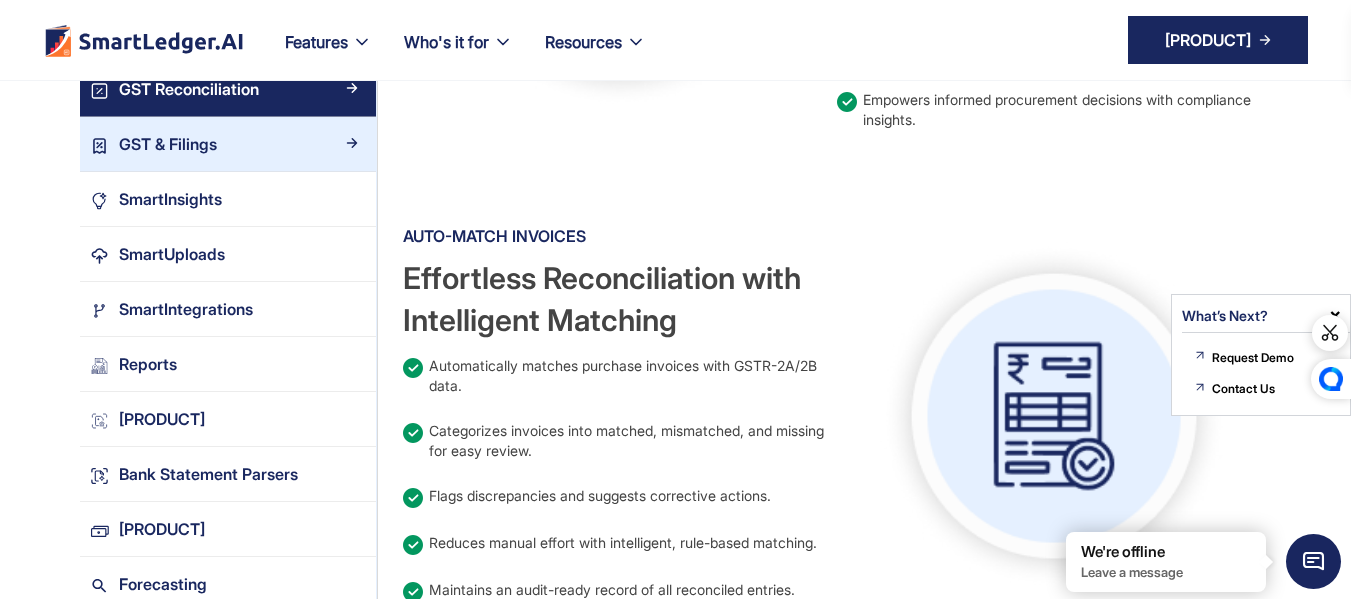 click on "GST & Filings" at bounding box center [237, 144] 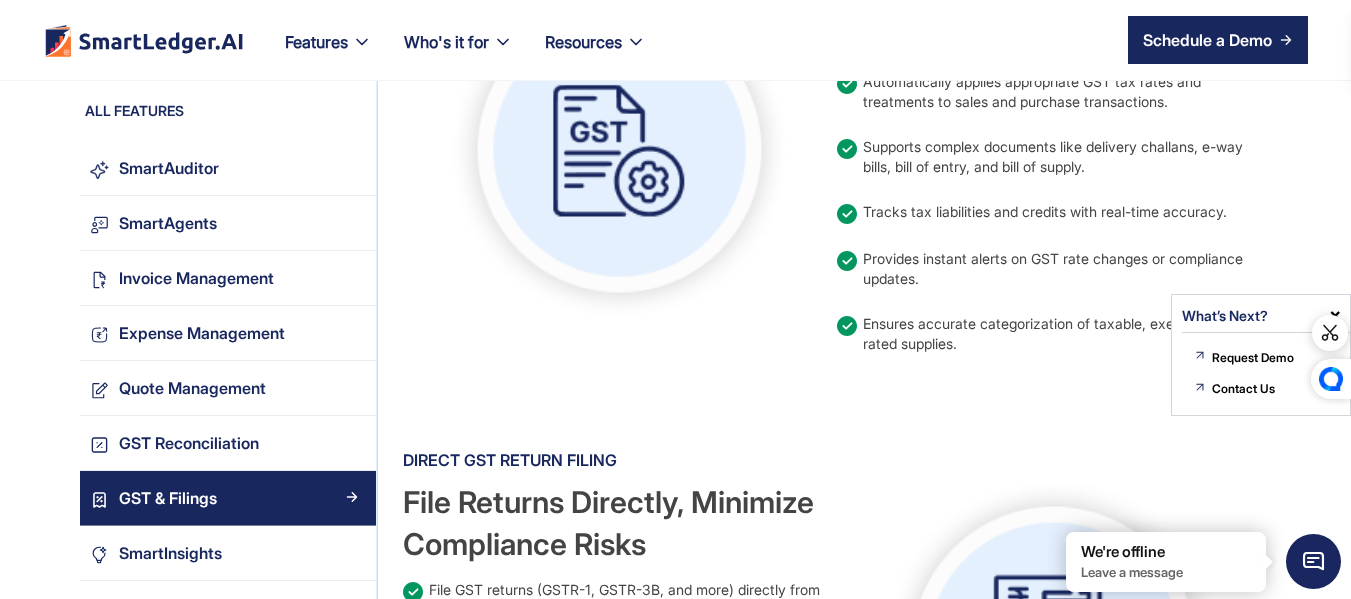 scroll, scrollTop: 870, scrollLeft: 0, axis: vertical 